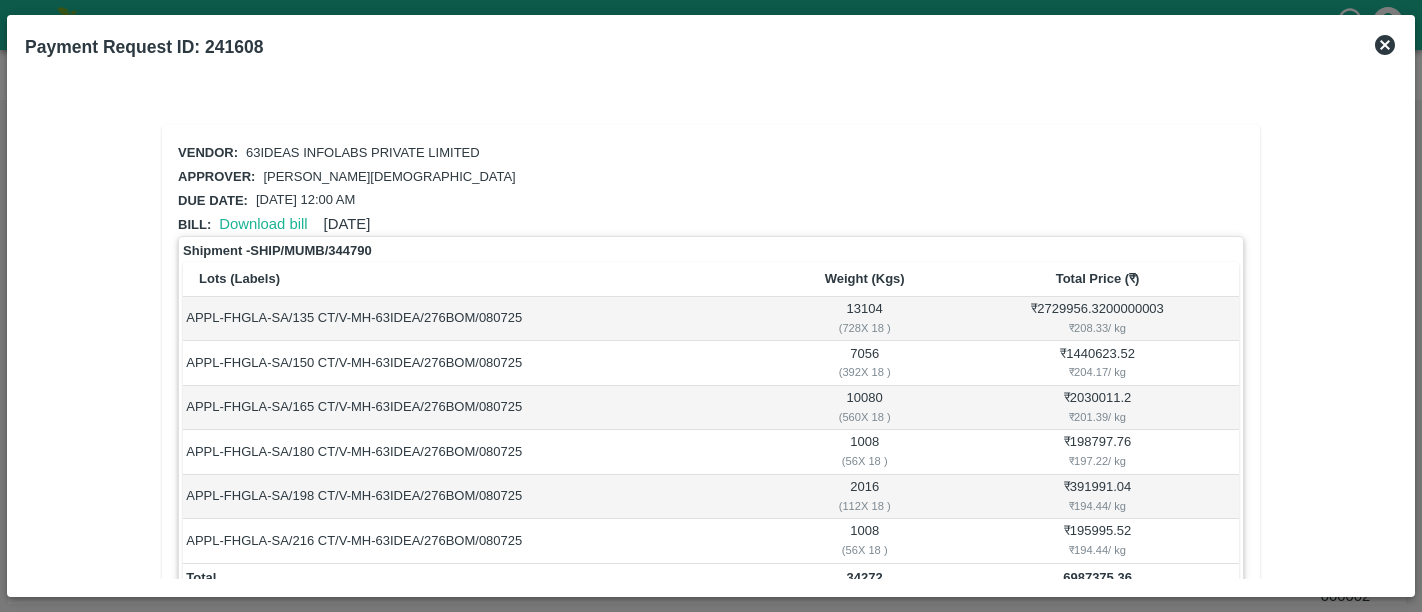 scroll, scrollTop: 0, scrollLeft: 0, axis: both 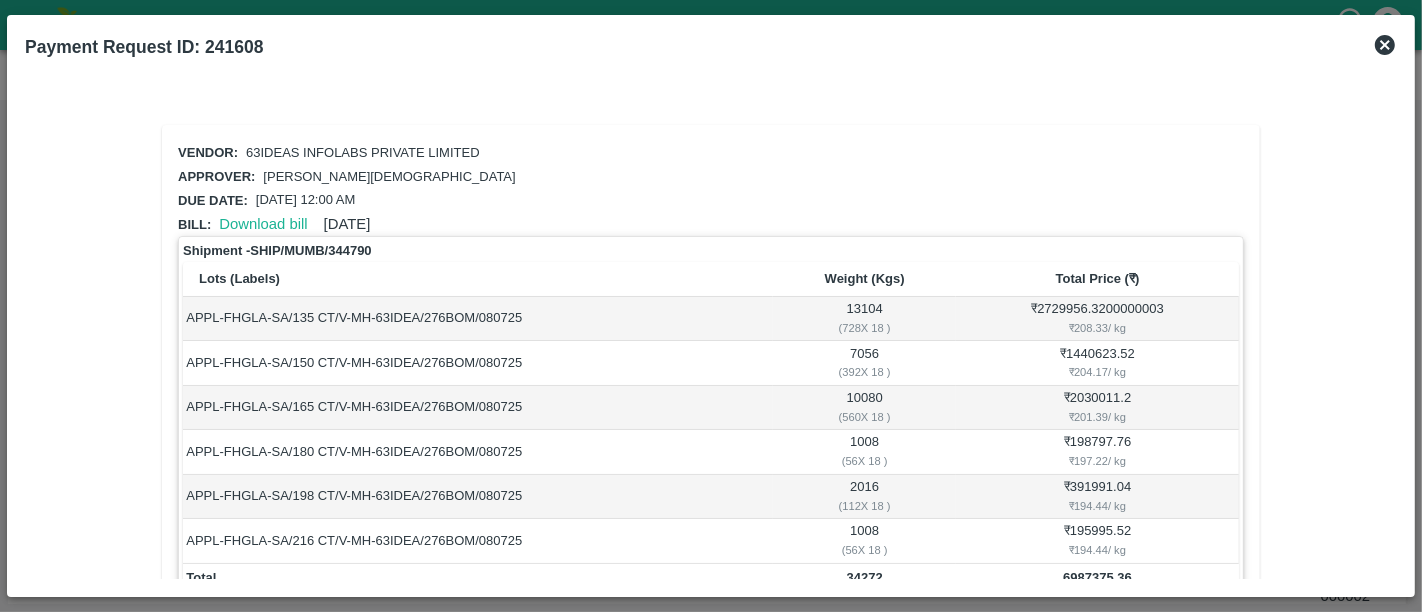 click 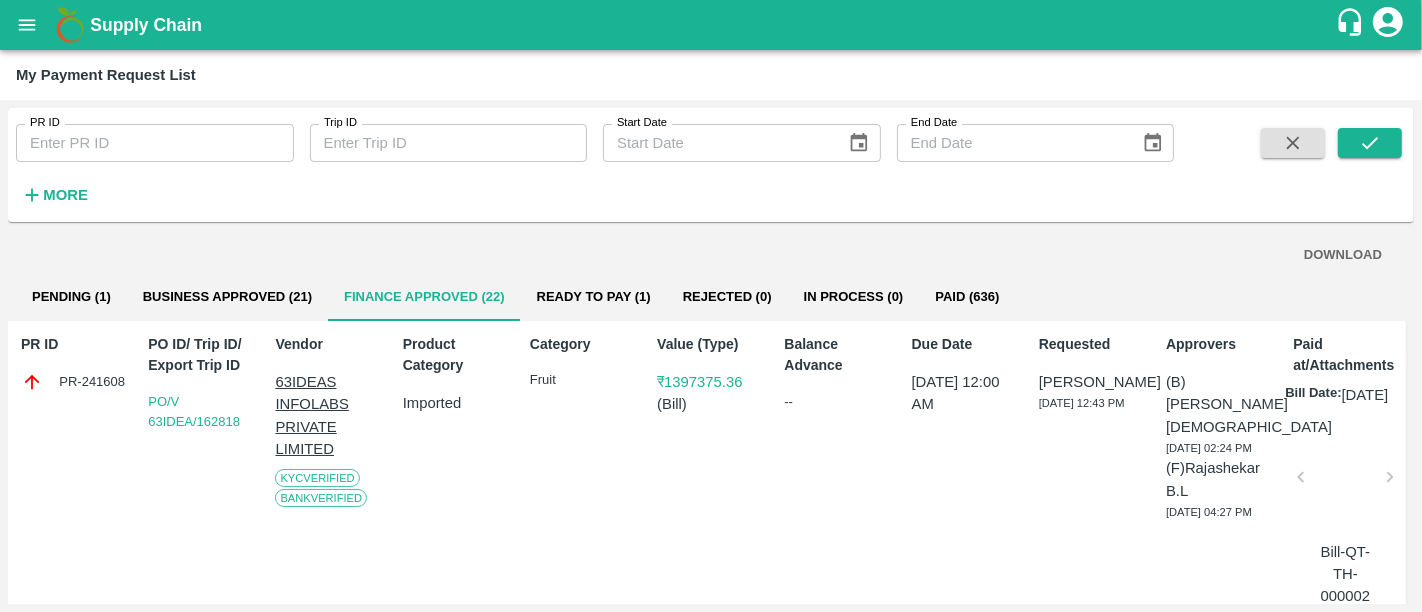 click on "Supply Chain" at bounding box center [146, 25] 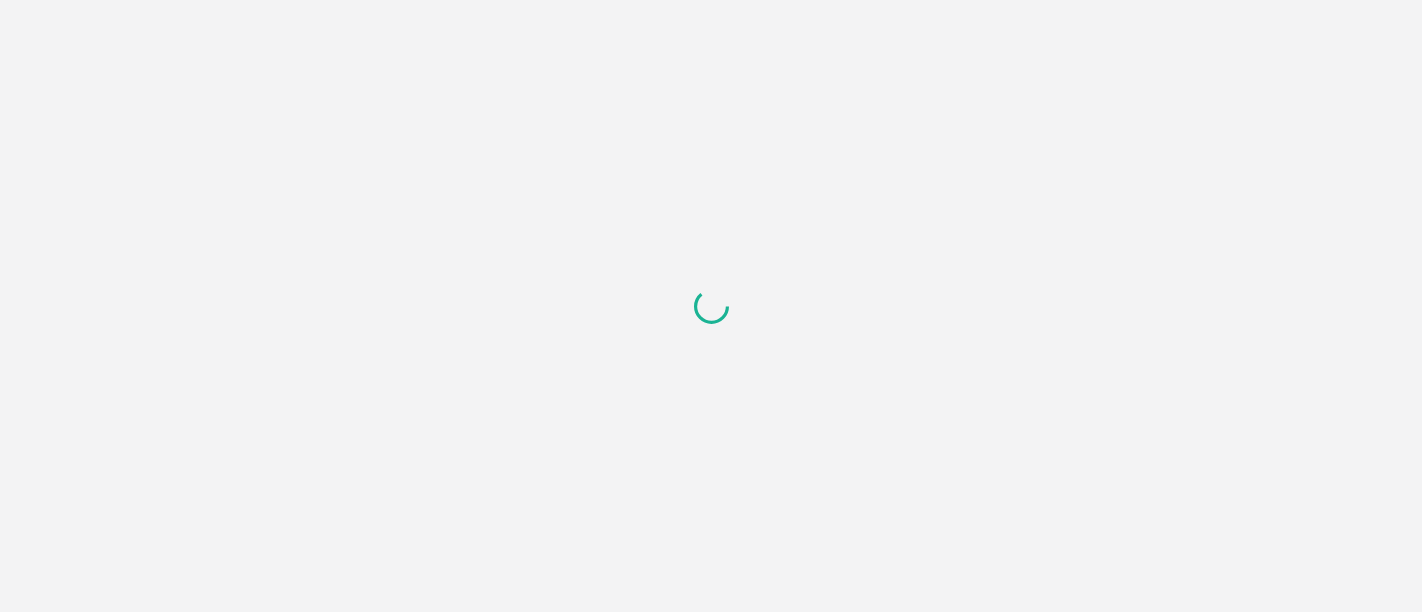 scroll, scrollTop: 0, scrollLeft: 0, axis: both 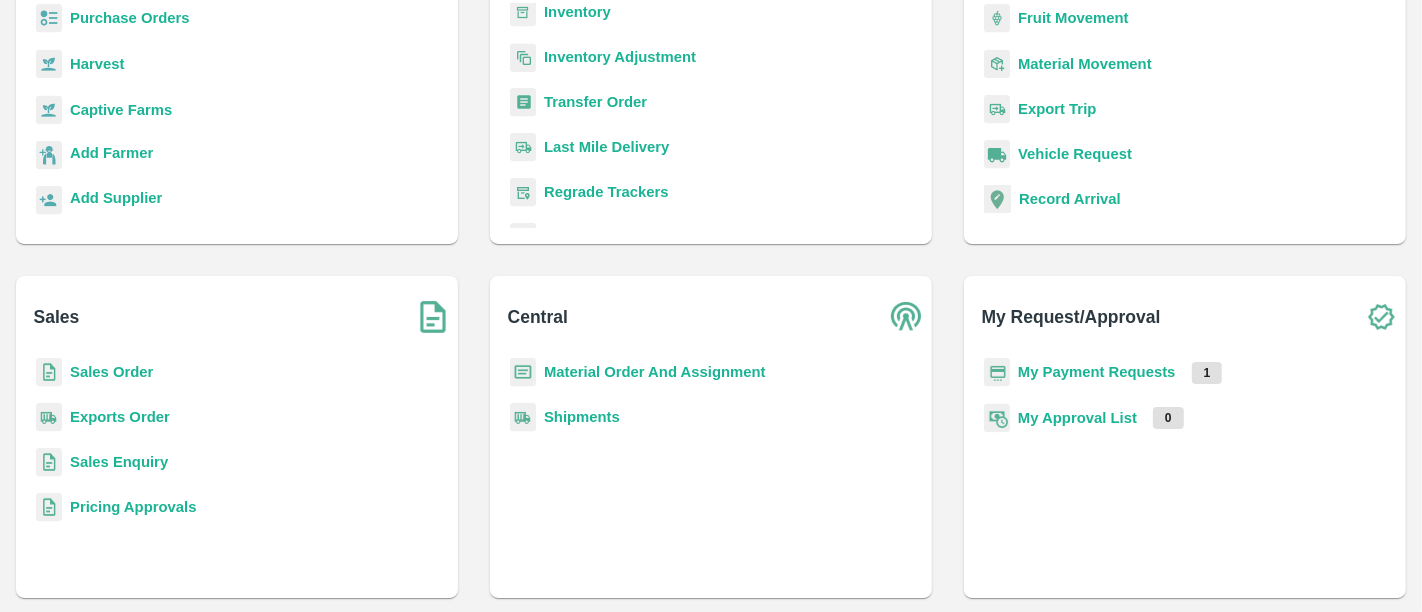 click on "My Payment Requests" at bounding box center (1097, 372) 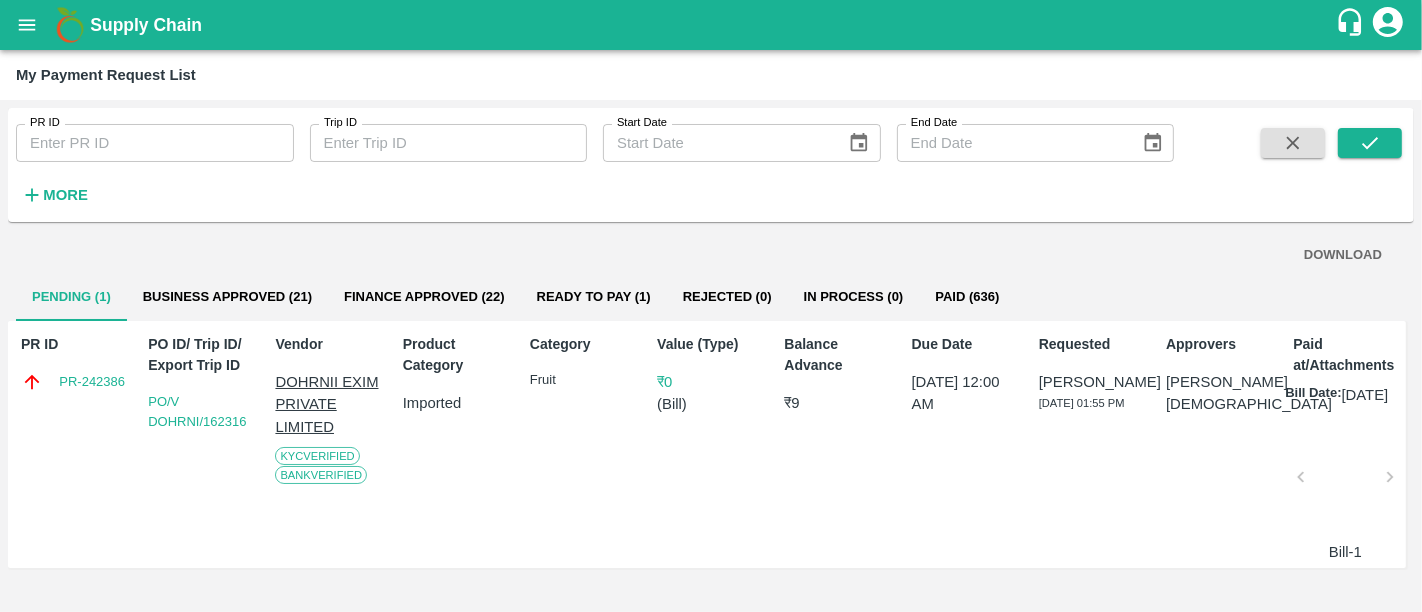 click on "Ready To Pay (1)" at bounding box center [594, 297] 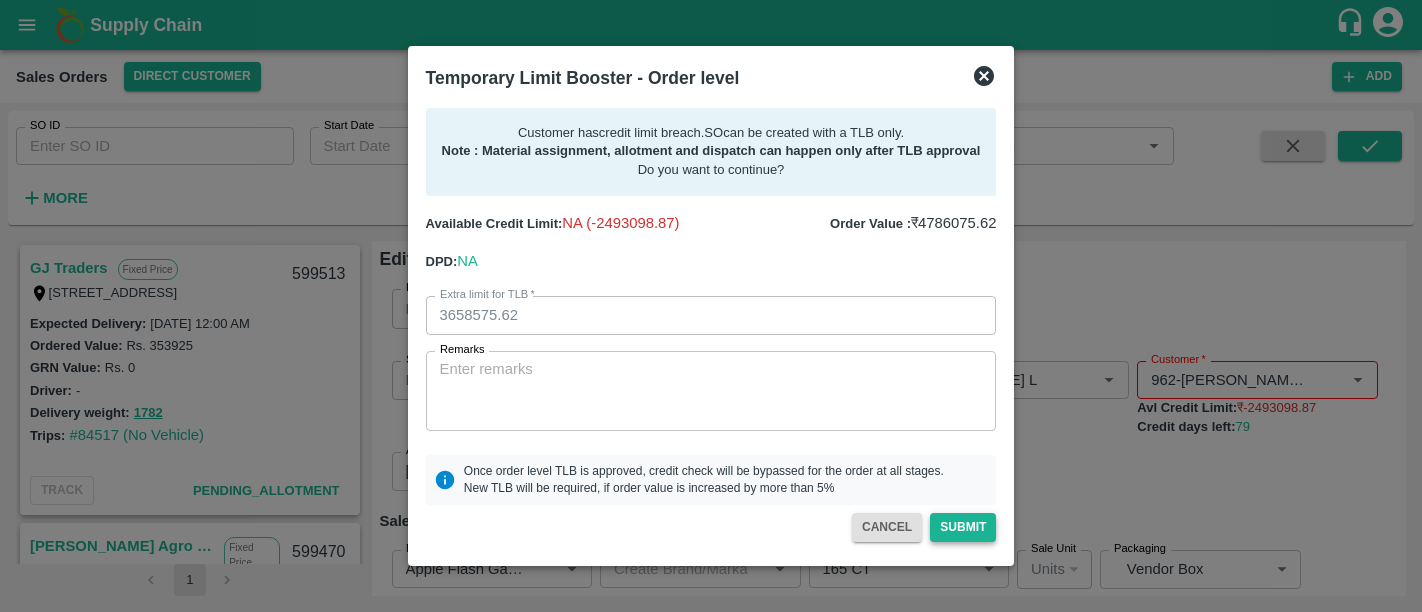 scroll, scrollTop: 0, scrollLeft: 0, axis: both 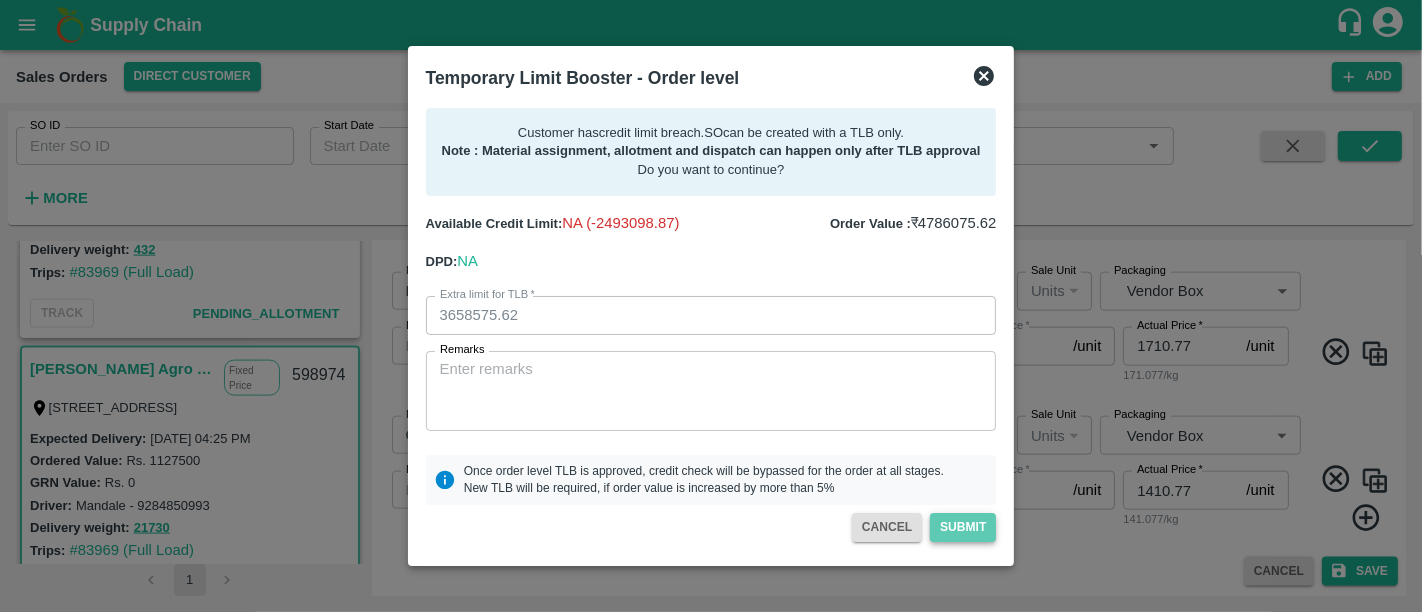 click on "Submit" at bounding box center (963, 527) 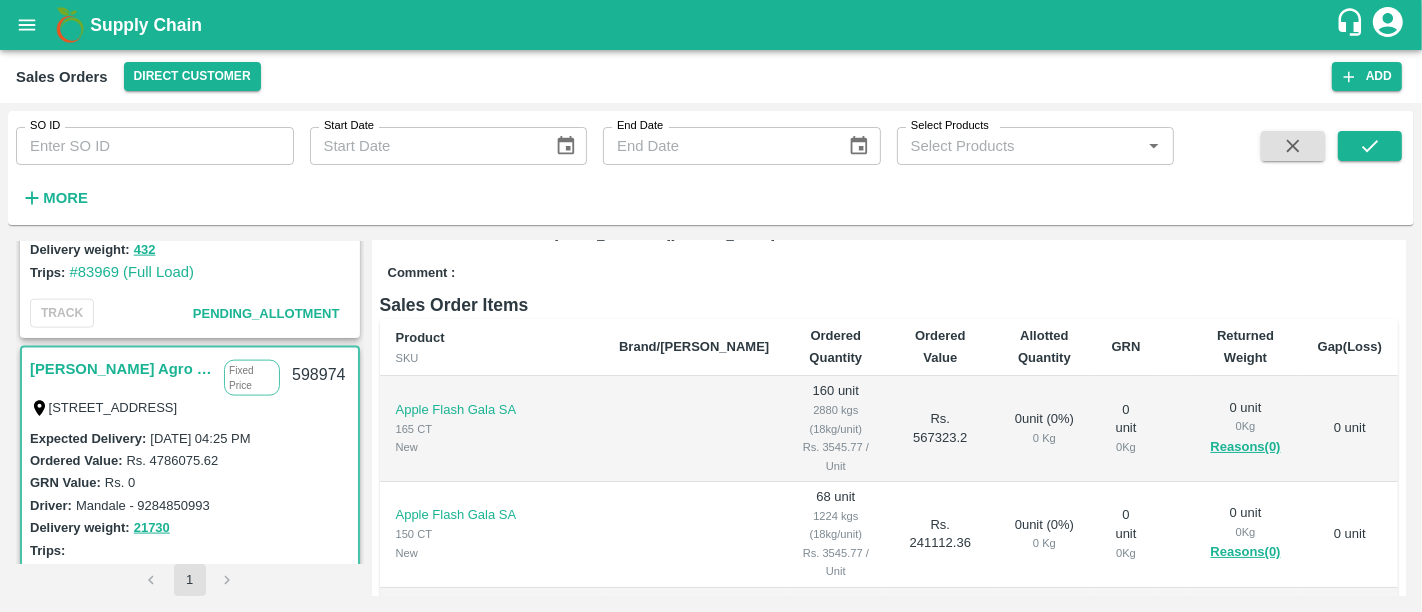 scroll, scrollTop: 301, scrollLeft: 0, axis: vertical 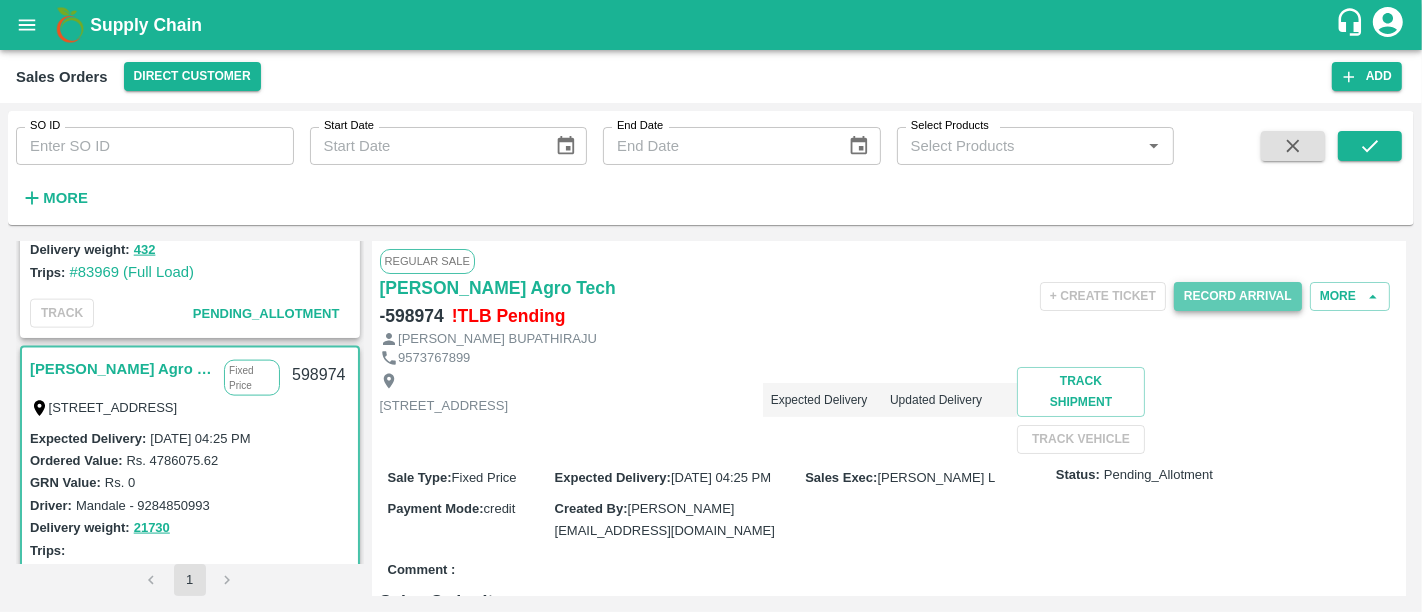 click on "Record Arrival" at bounding box center [1238, 296] 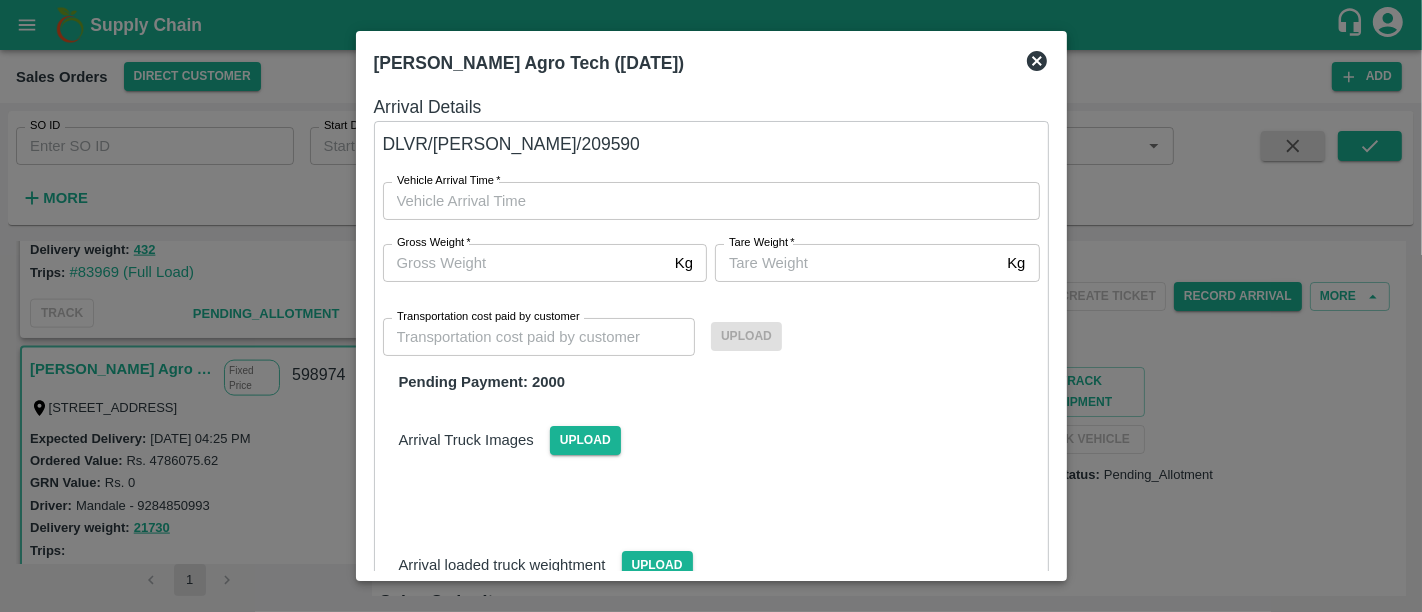 click at bounding box center (711, 306) 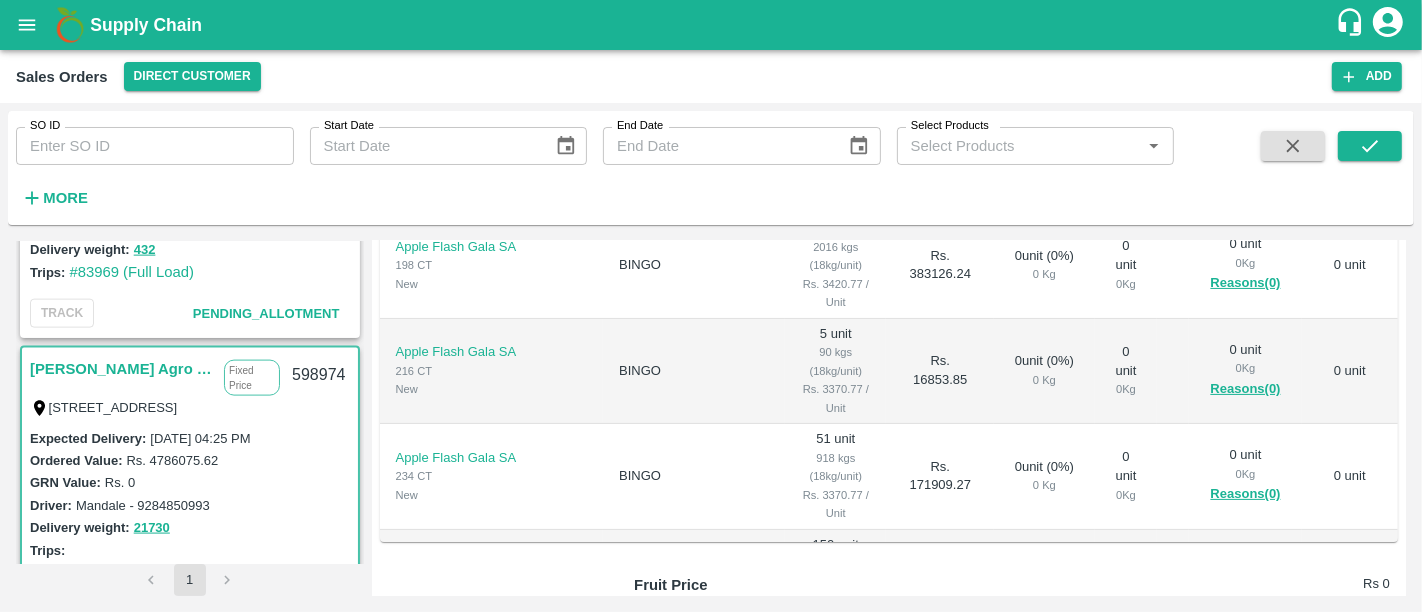 scroll, scrollTop: 495, scrollLeft: 0, axis: vertical 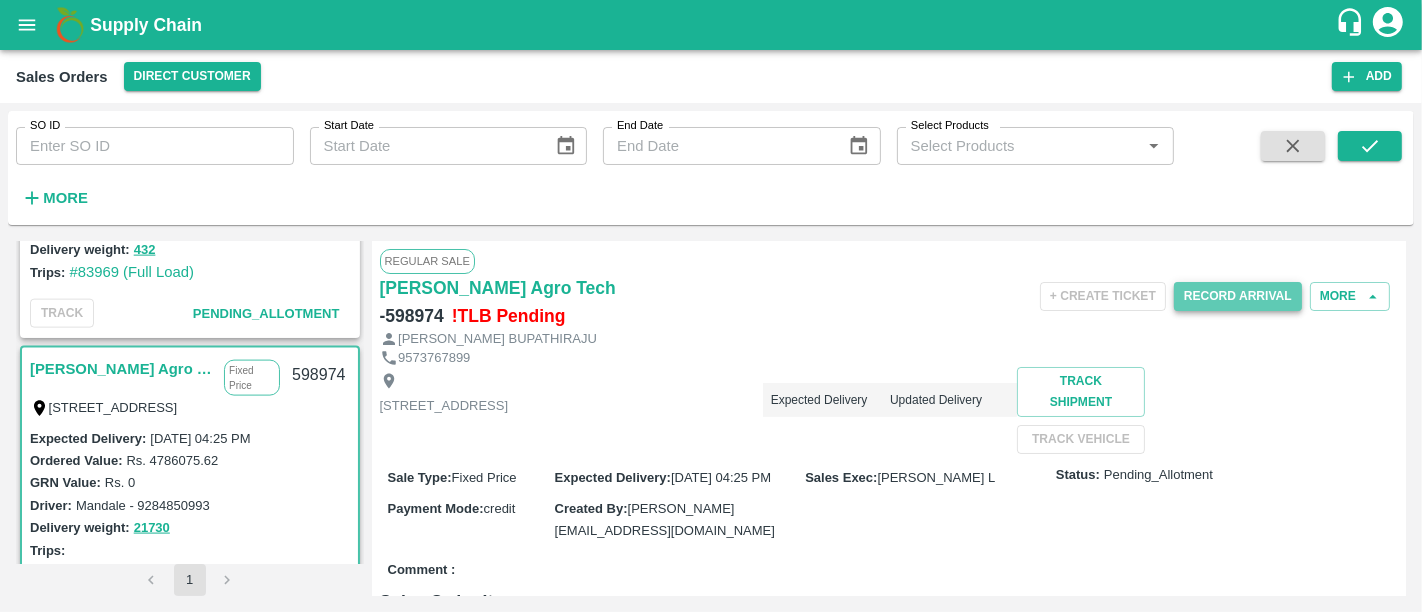 click on "Record Arrival" at bounding box center (1238, 296) 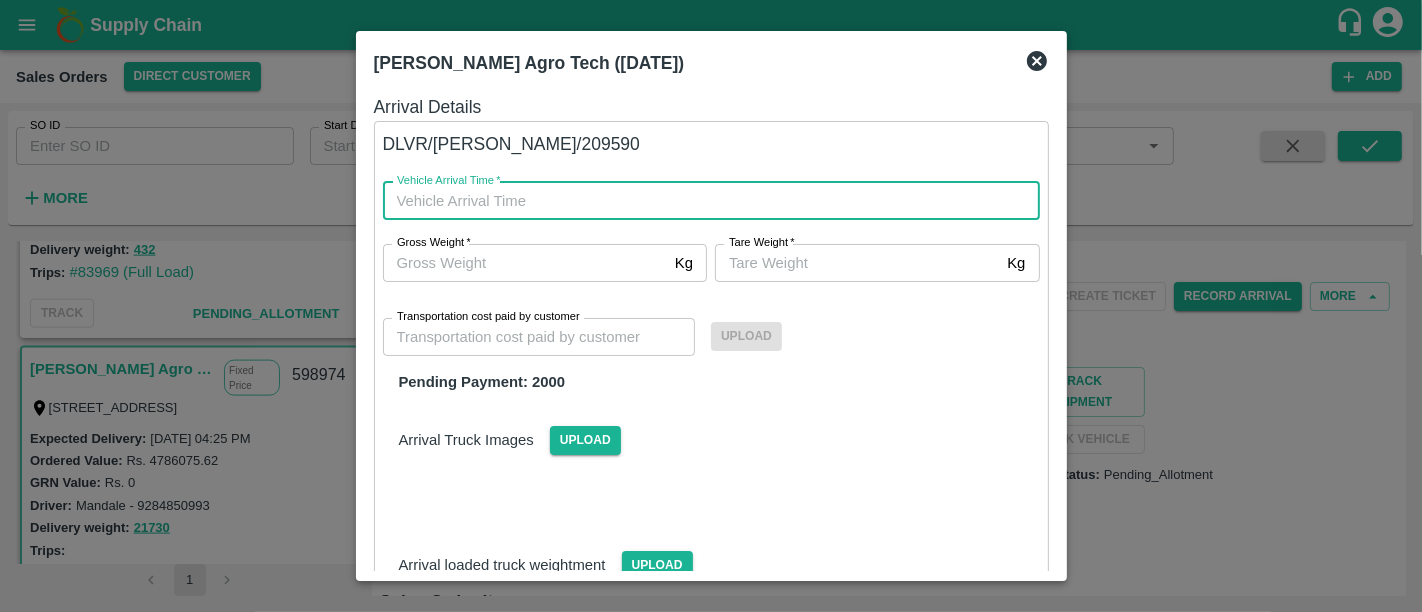 type on "DD/MM/YYYY hh:mm aa" 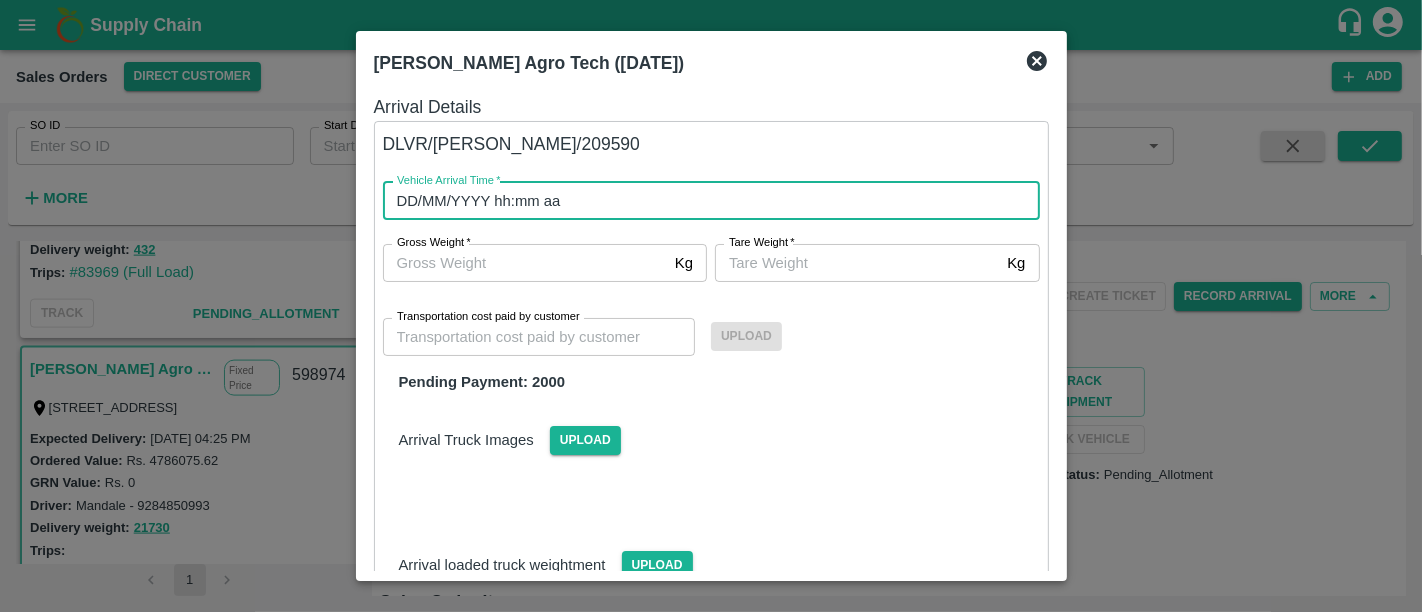 click on "DD/MM/YYYY hh:mm aa" at bounding box center (704, 201) 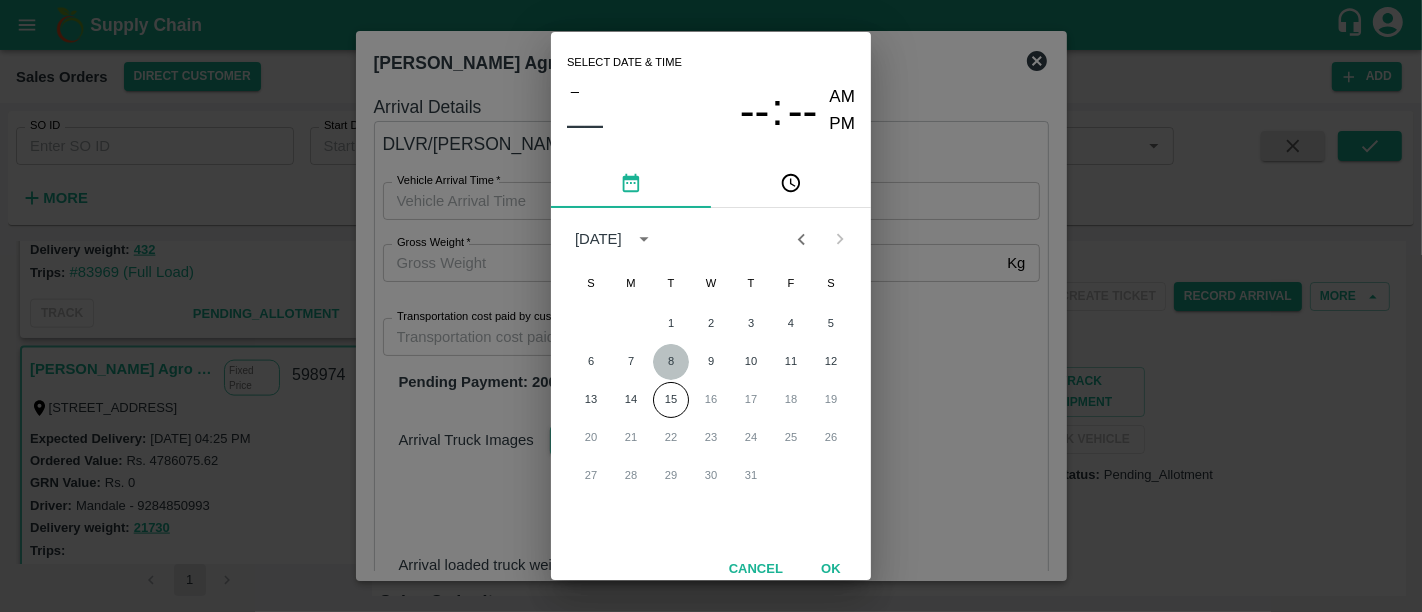 click on "8" at bounding box center (671, 362) 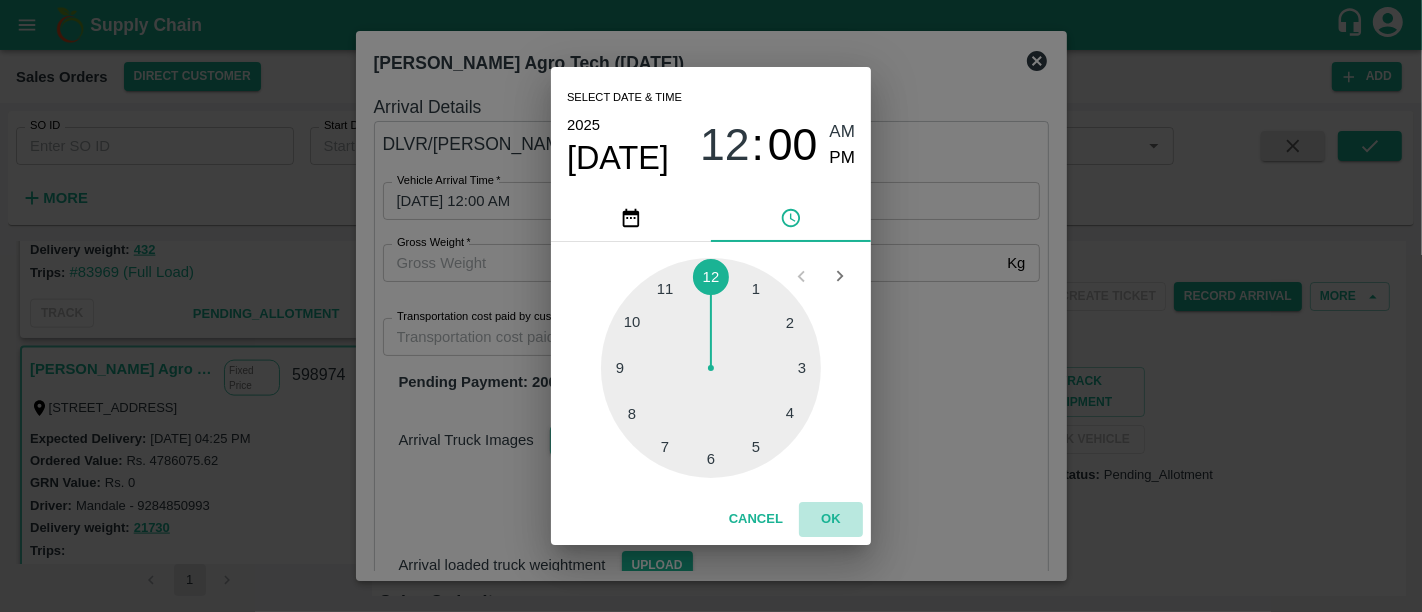 click on "OK" at bounding box center (831, 519) 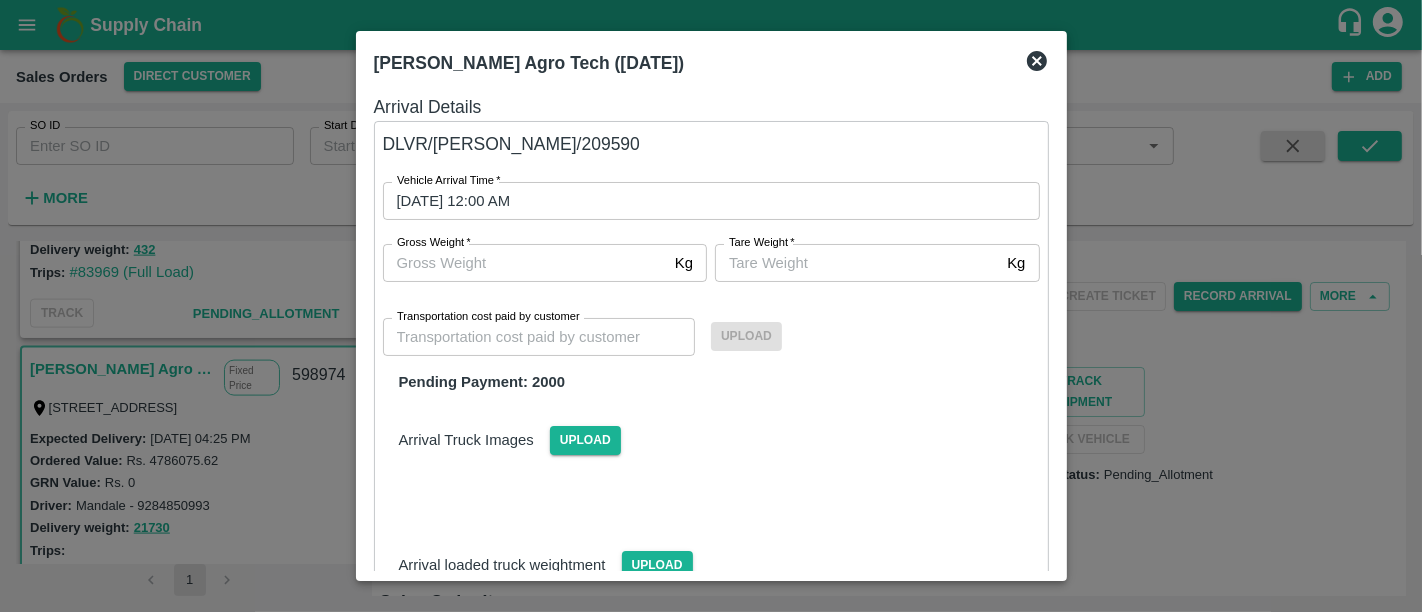 click on "Arrival Truck Images Upload" at bounding box center [703, 448] 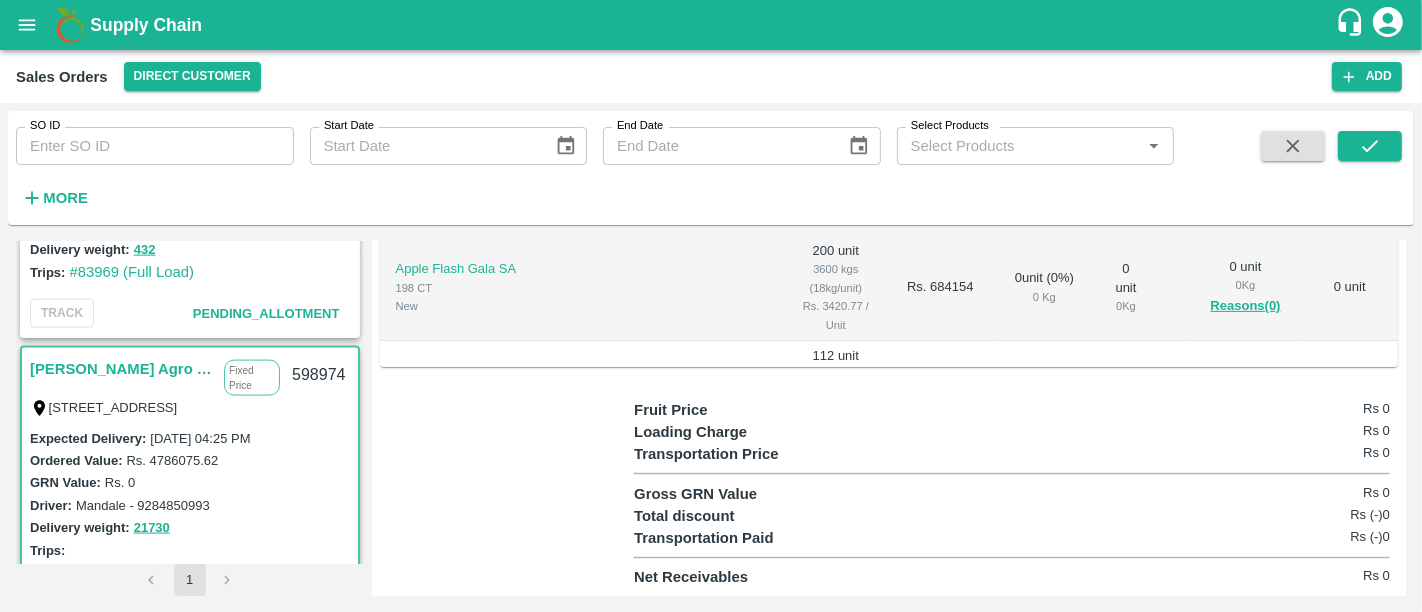 scroll, scrollTop: 717, scrollLeft: 0, axis: vertical 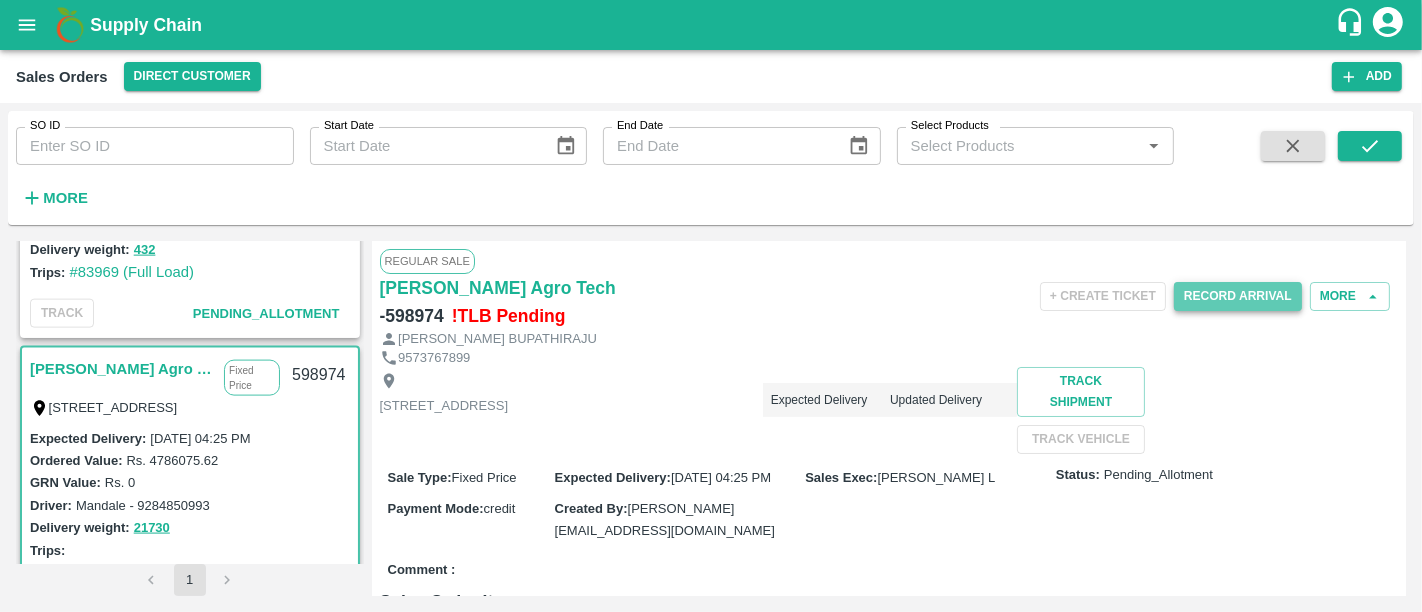 click on "Record Arrival" at bounding box center [1238, 296] 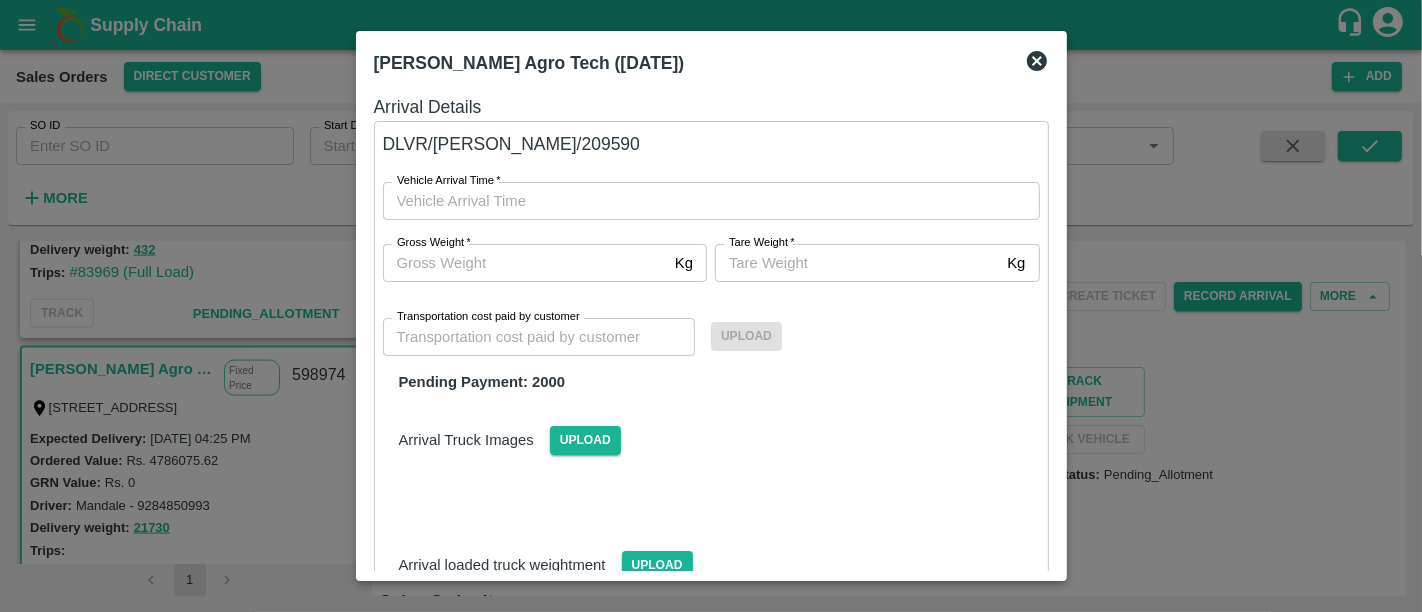 type on "DD/MM/YYYY hh:mm aa" 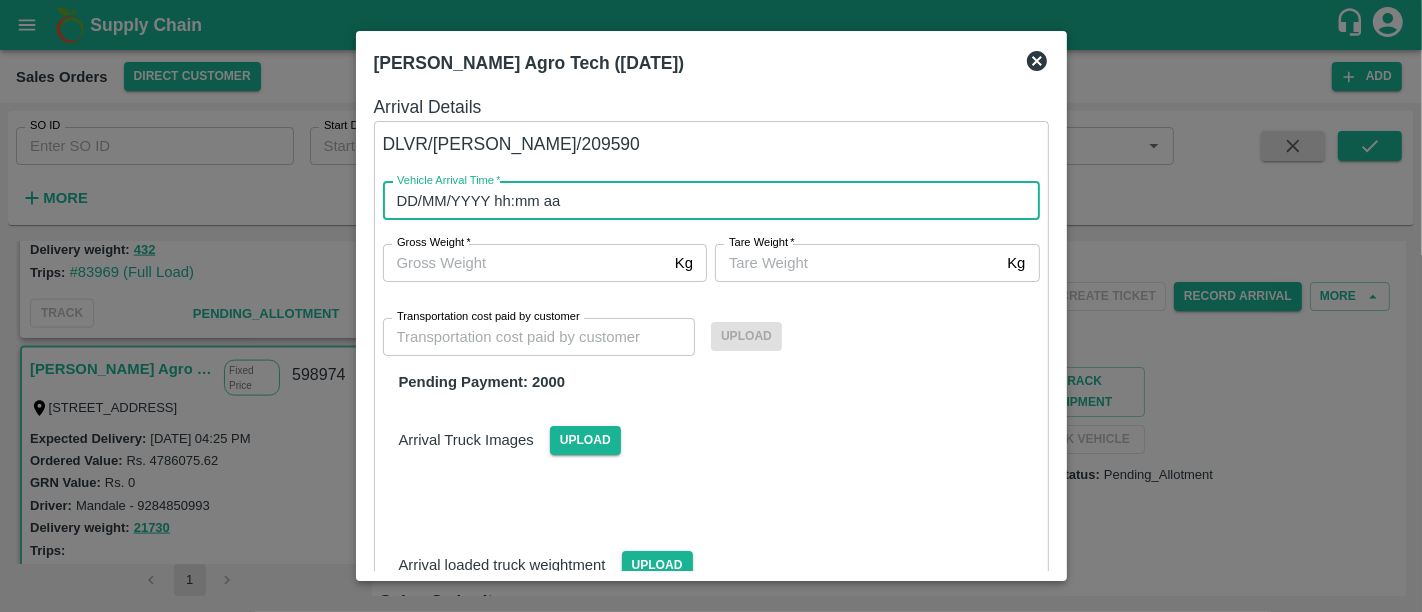 click on "DD/MM/YYYY hh:mm aa" at bounding box center [704, 201] 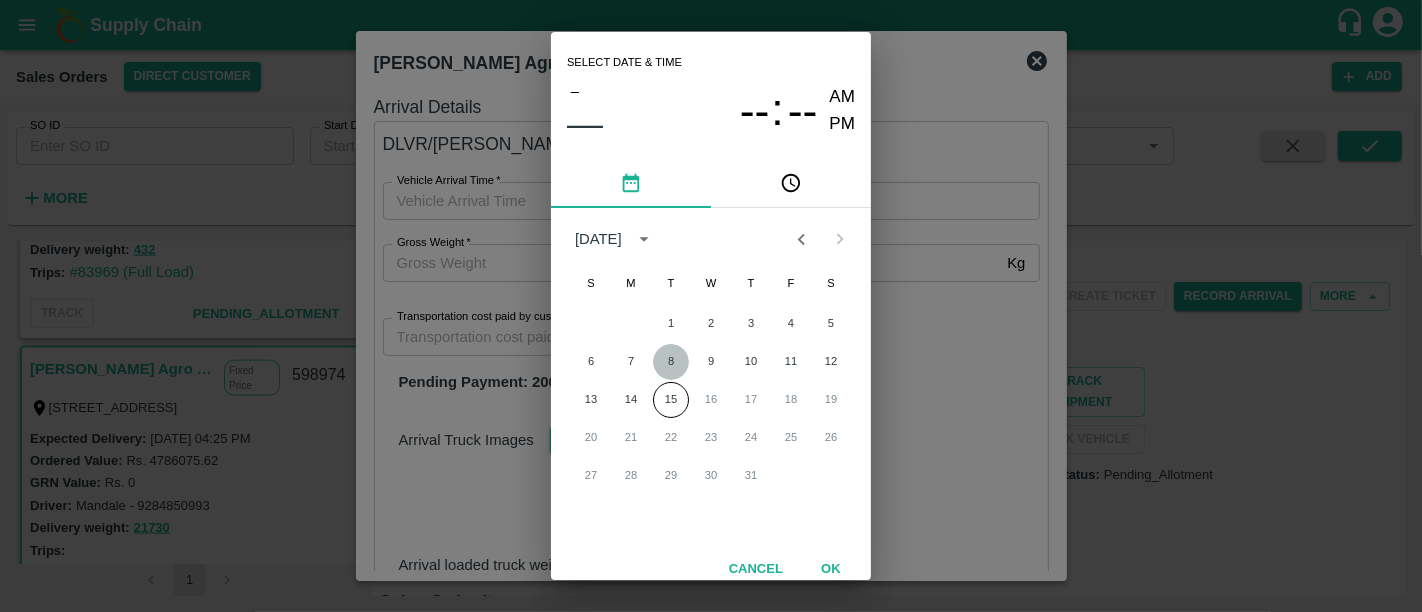 click on "8" at bounding box center [671, 362] 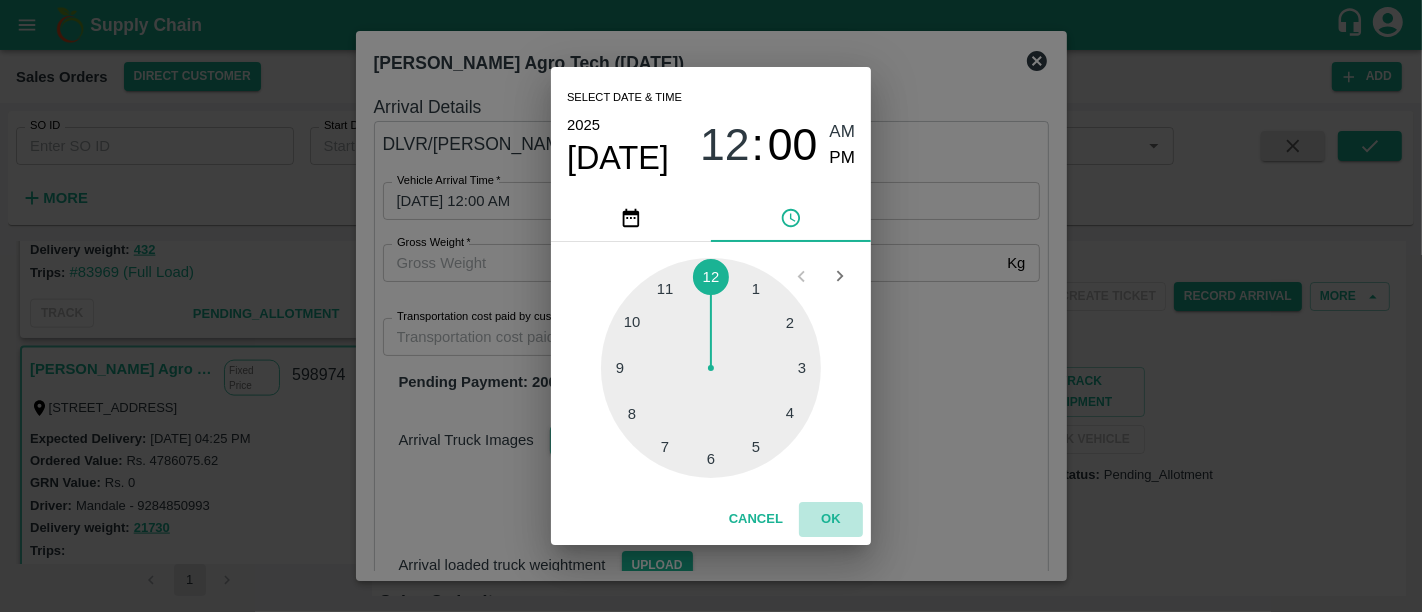 click on "OK" at bounding box center (831, 519) 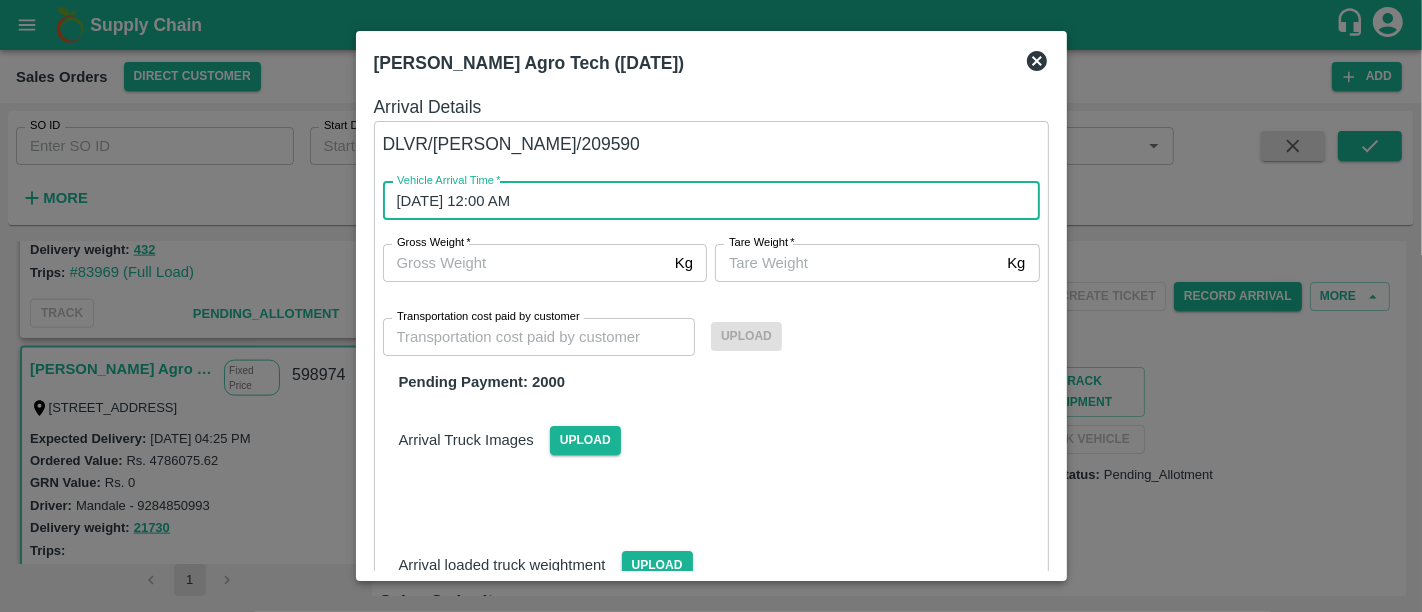 scroll, scrollTop: 162, scrollLeft: 0, axis: vertical 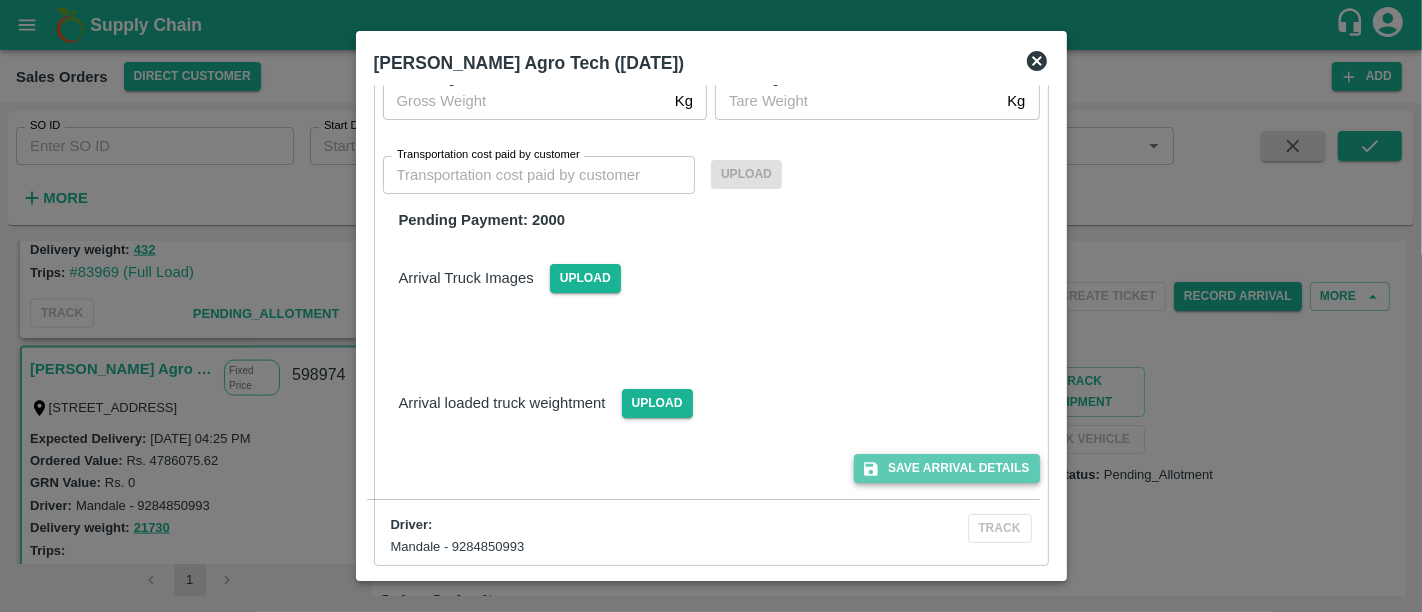 click 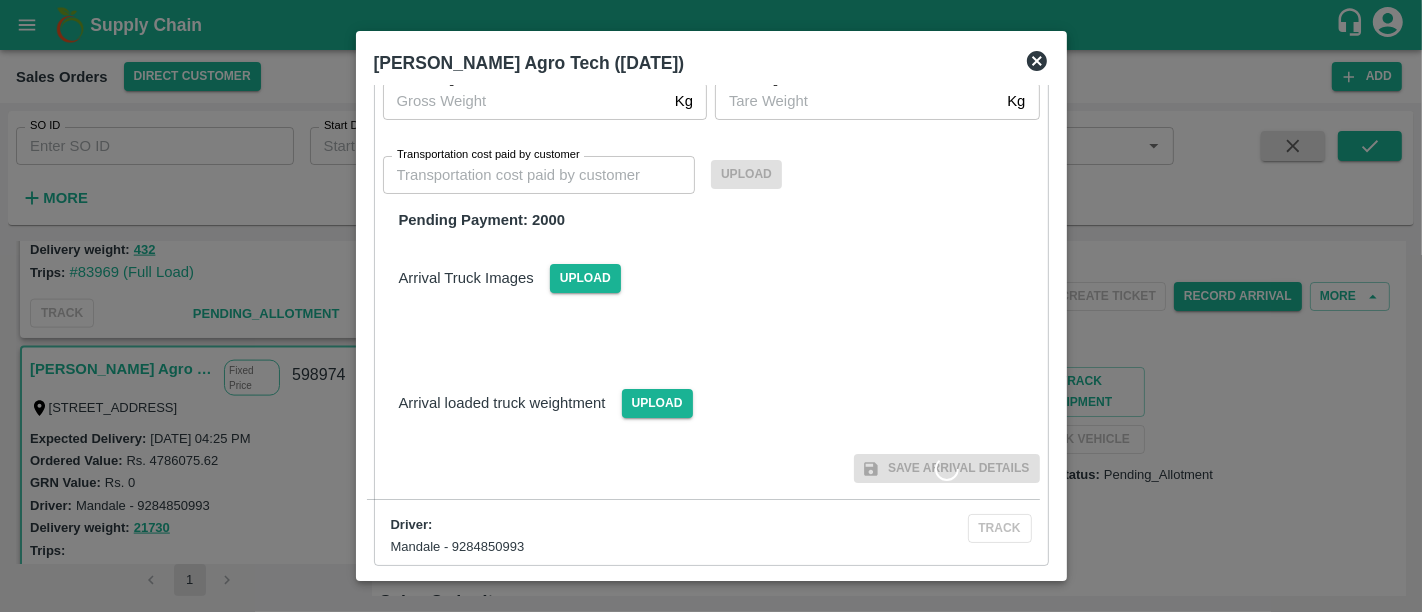 scroll, scrollTop: 0, scrollLeft: 0, axis: both 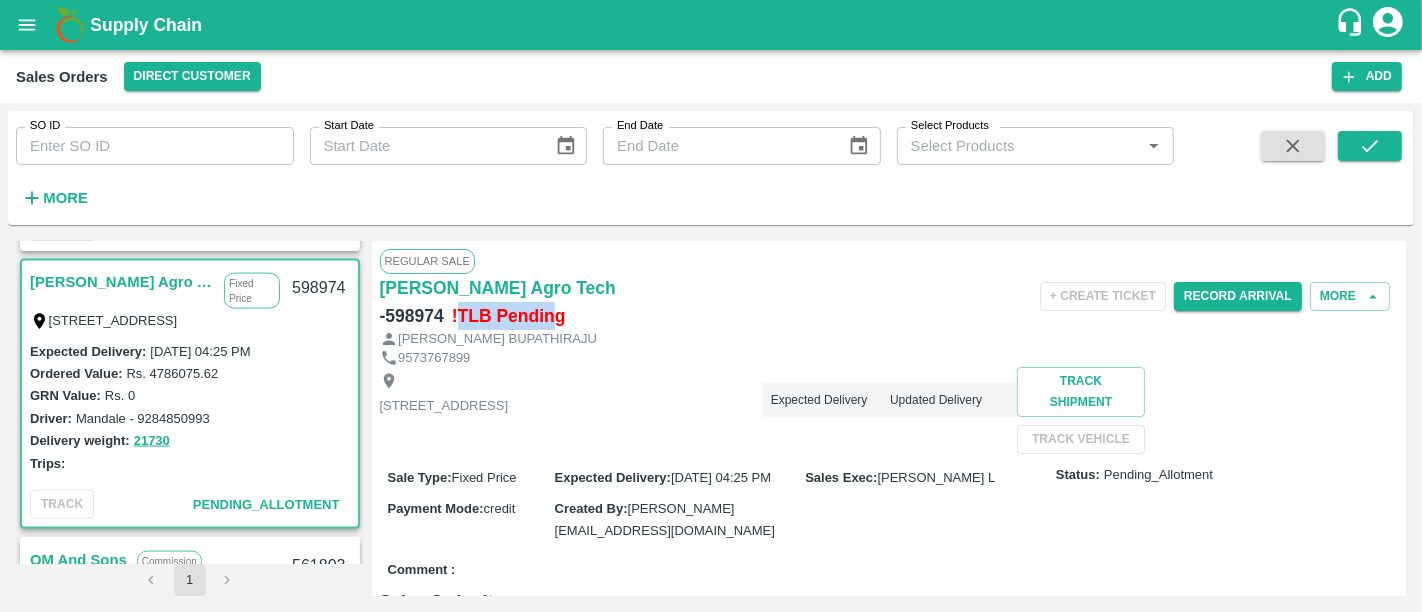 drag, startPoint x: 459, startPoint y: 316, endPoint x: 554, endPoint y: 312, distance: 95.084175 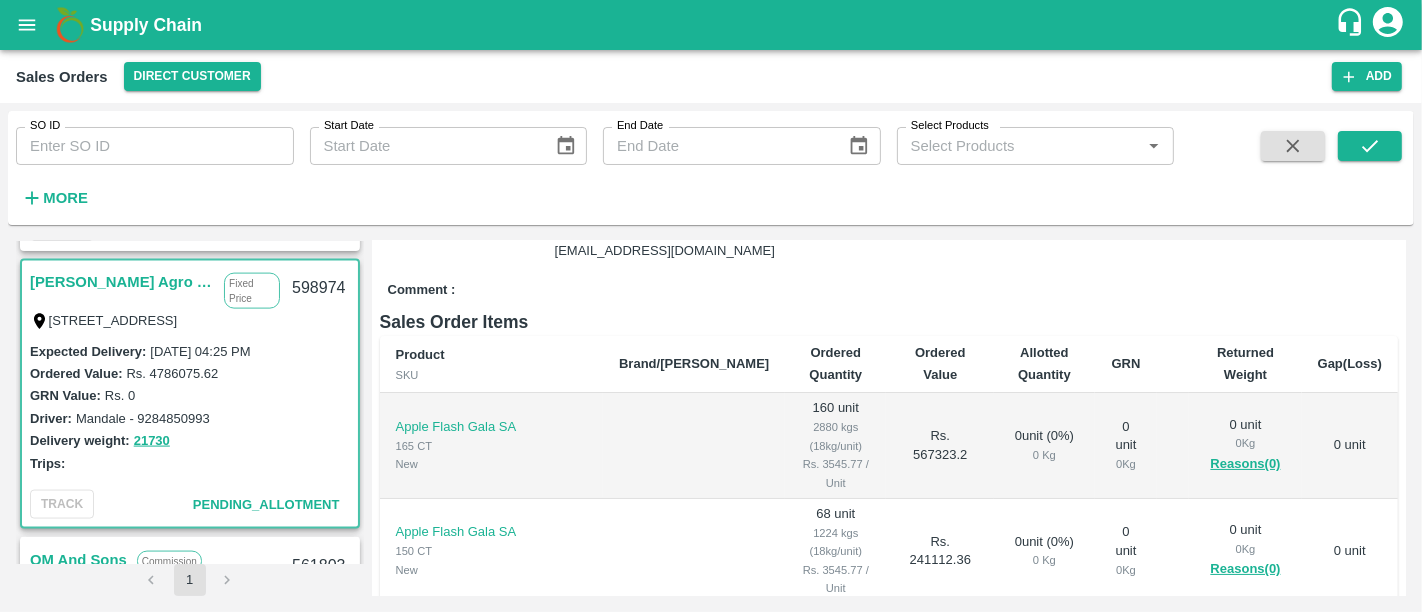 scroll, scrollTop: 268, scrollLeft: 0, axis: vertical 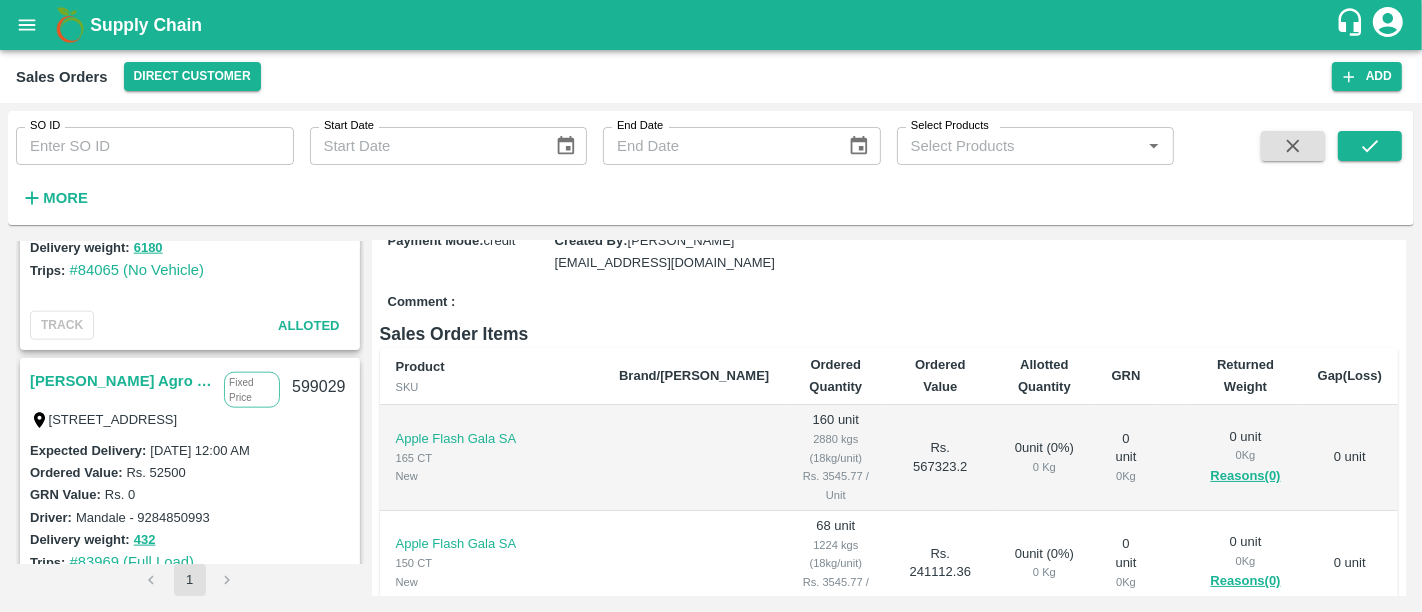 click on "Saradha Devi Agro Tech" at bounding box center (122, 381) 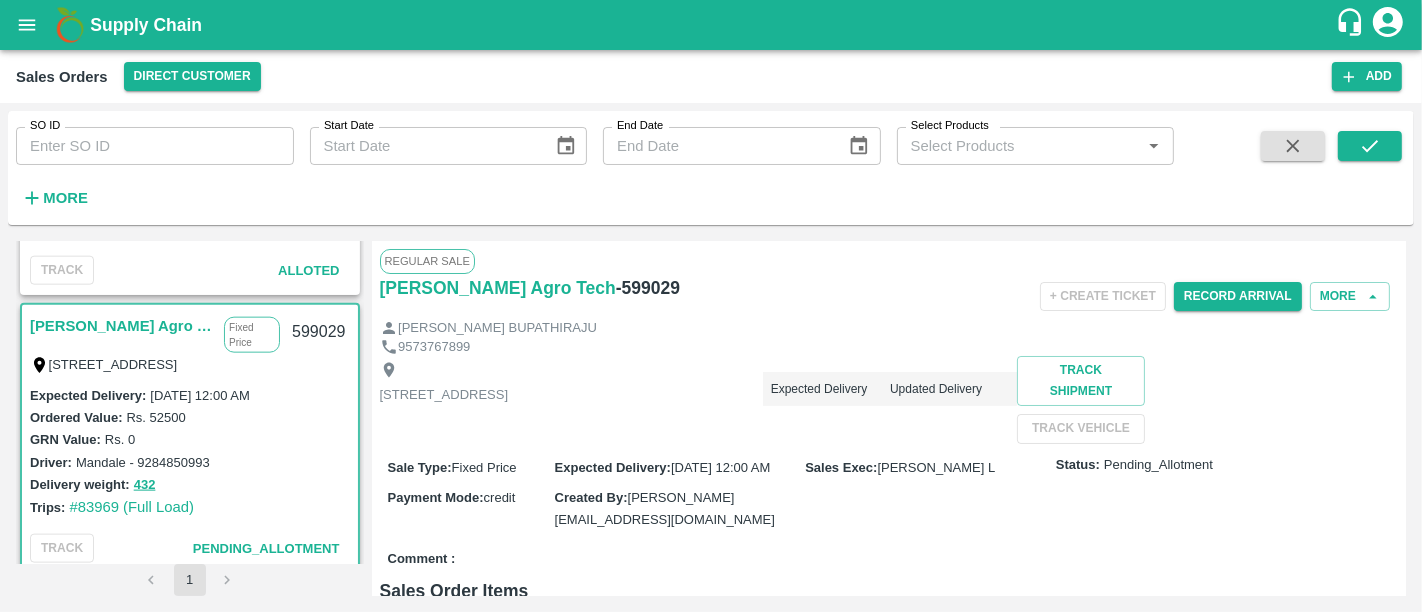 scroll, scrollTop: 2146, scrollLeft: 0, axis: vertical 